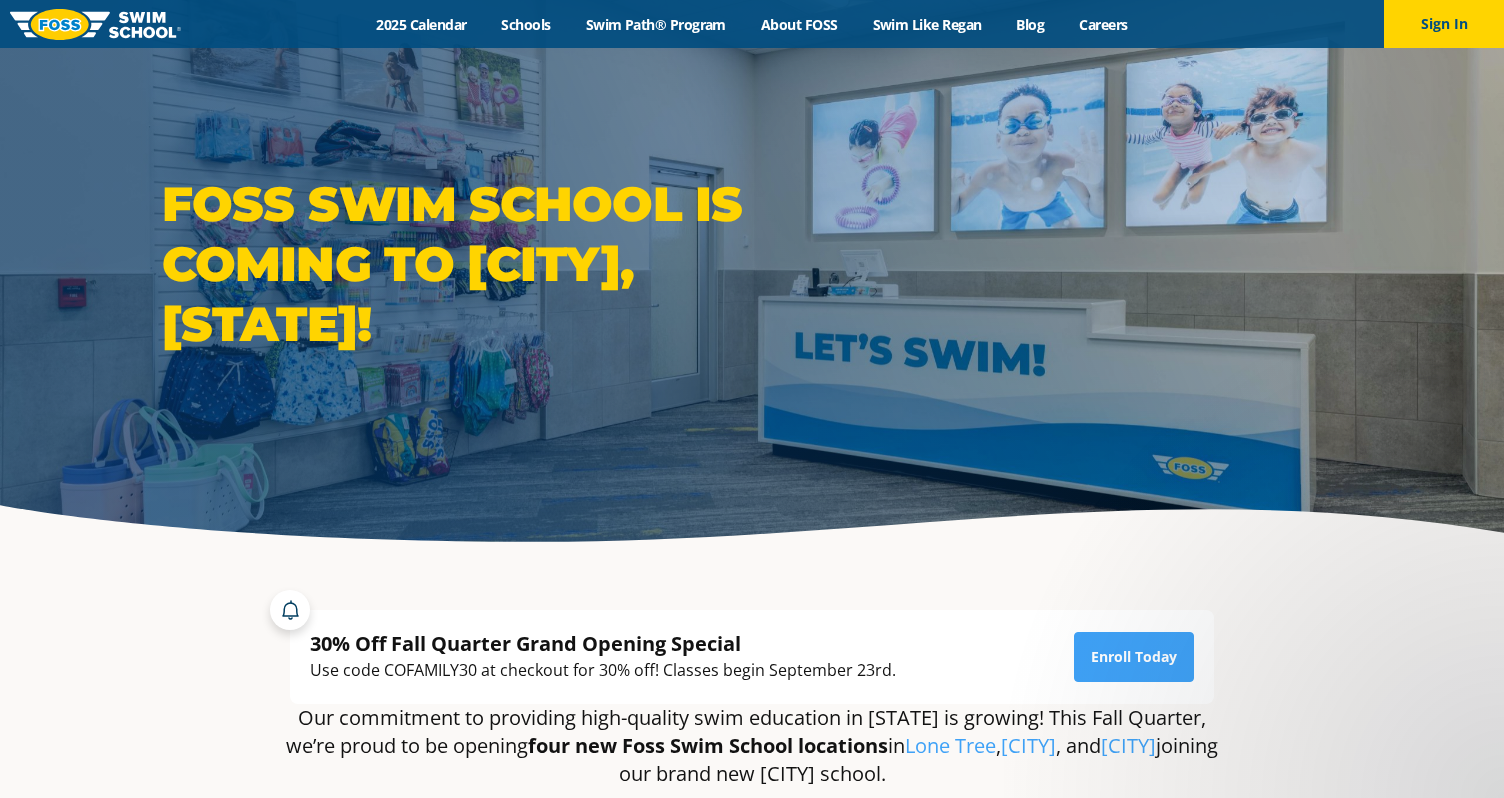 scroll, scrollTop: 0, scrollLeft: 0, axis: both 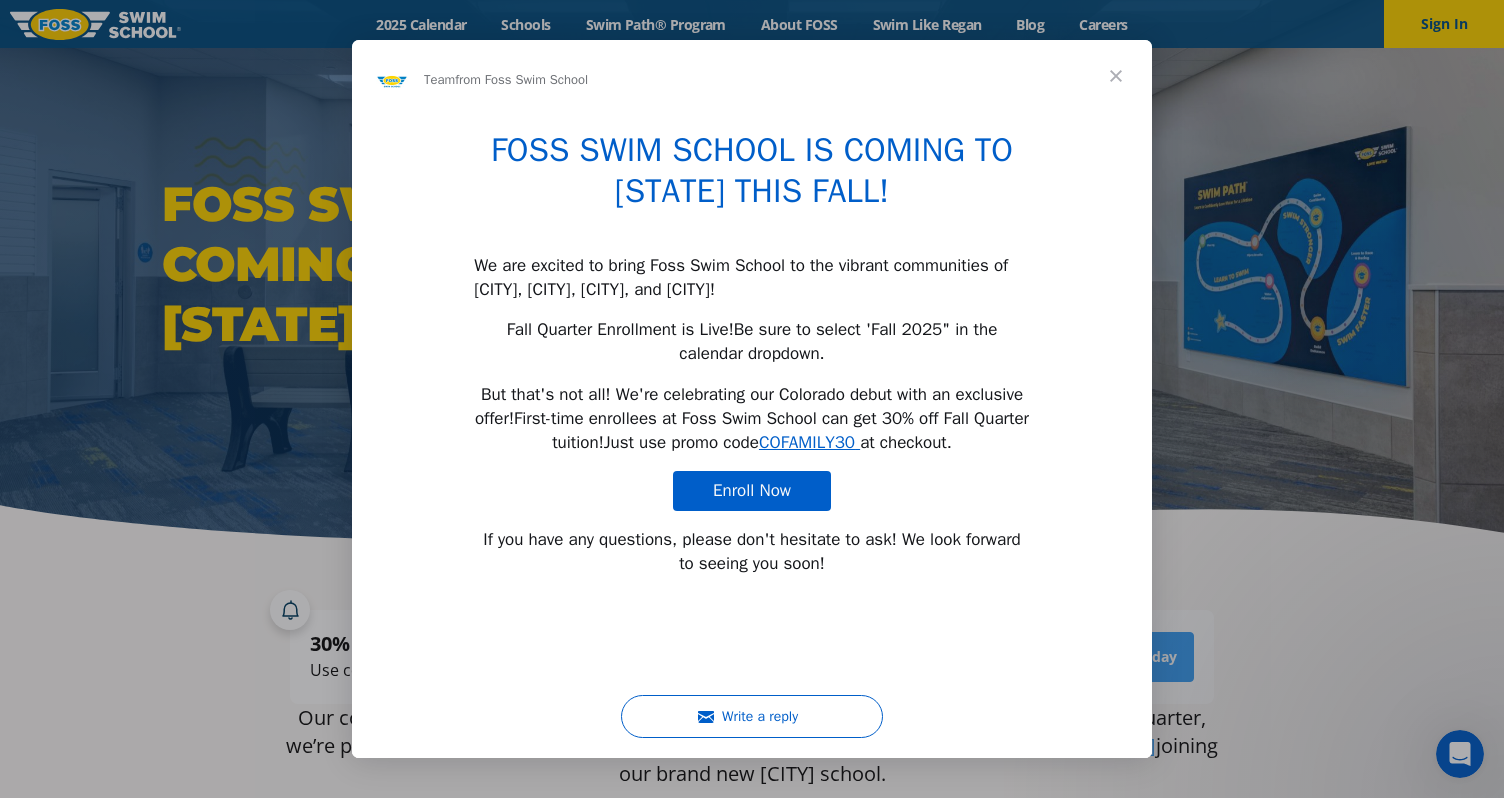 click at bounding box center [1116, 76] 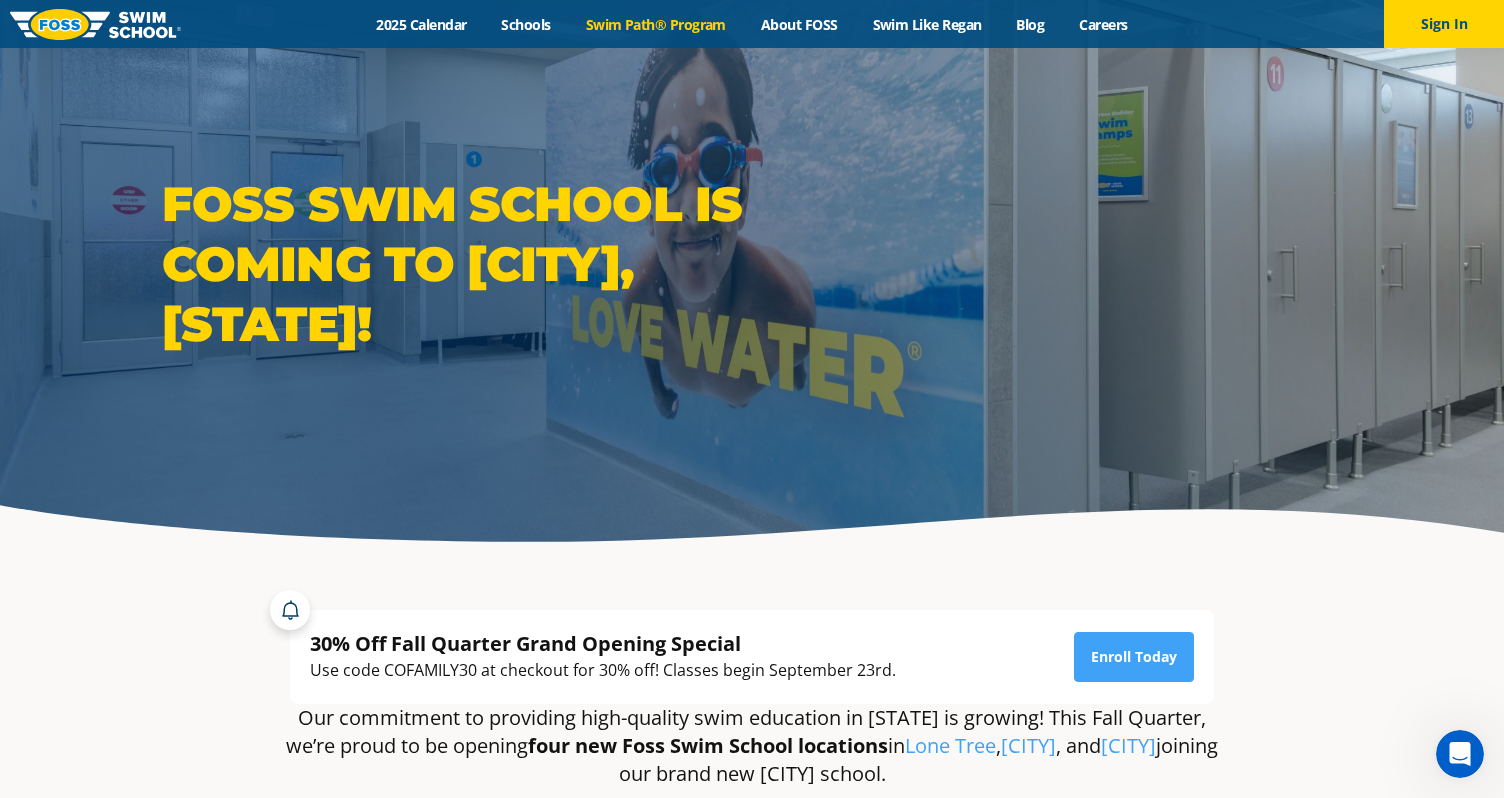 click on "Swim Path® Program" at bounding box center [655, 24] 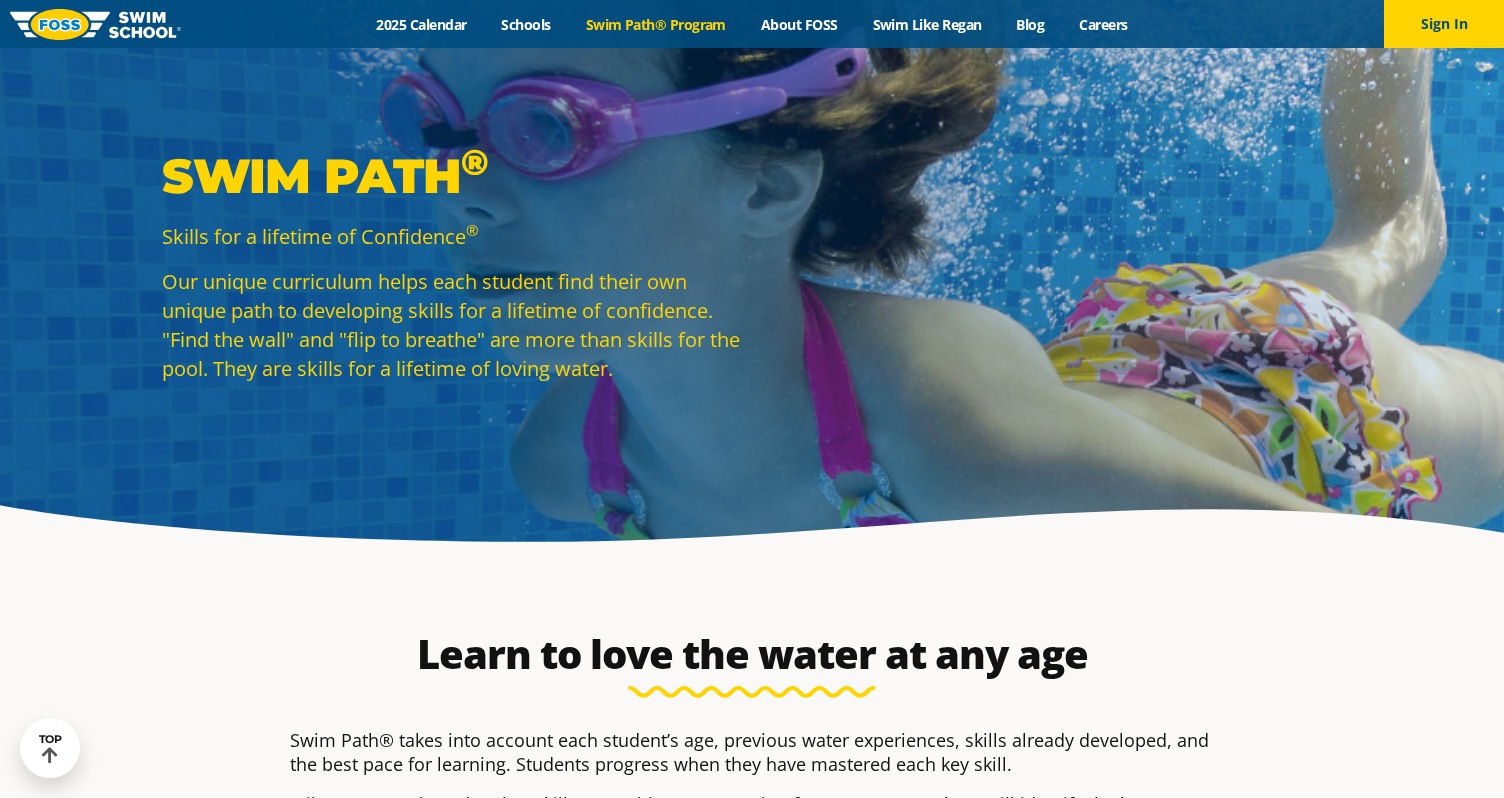 scroll, scrollTop: 1000, scrollLeft: 0, axis: vertical 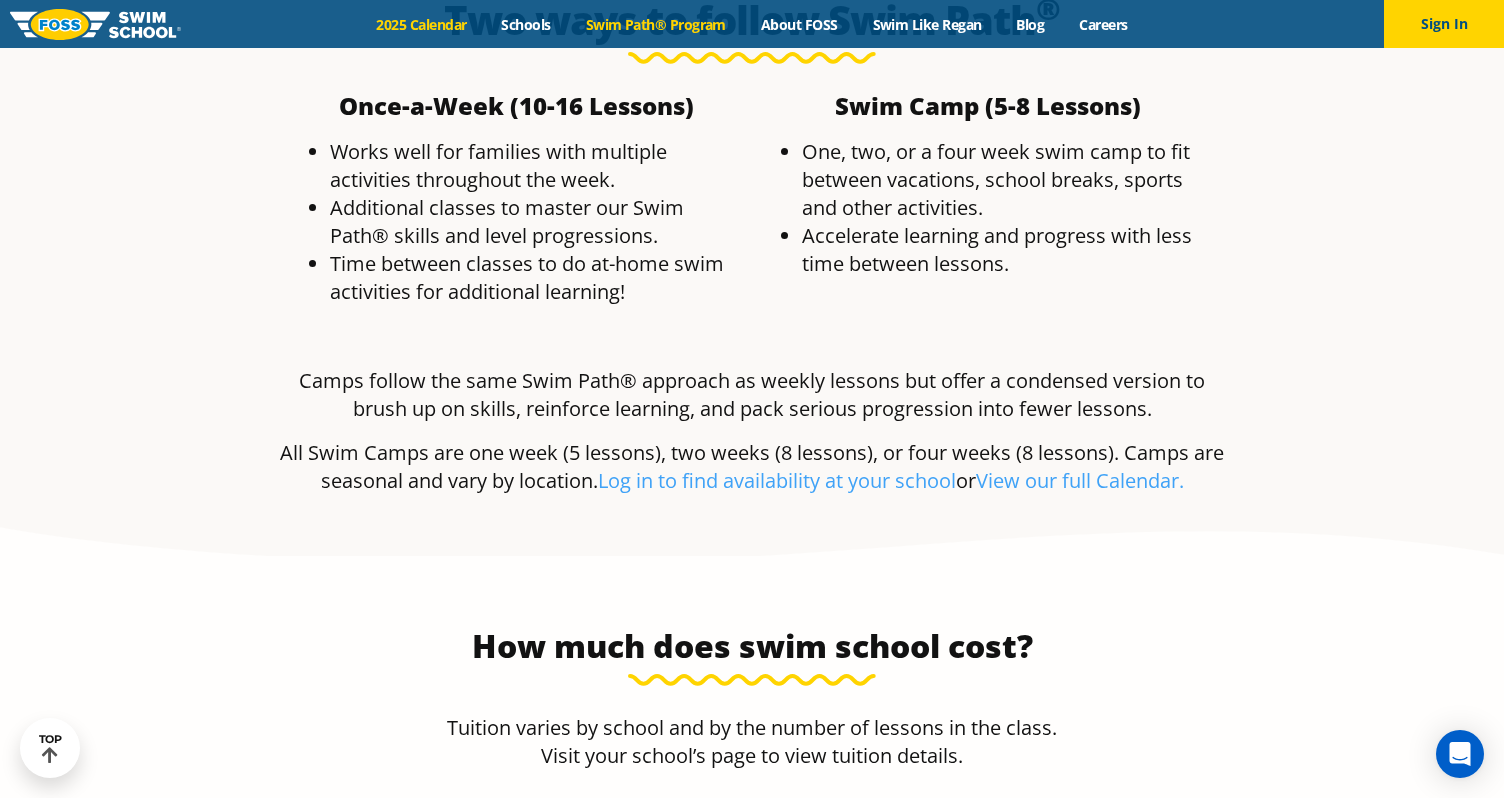 click on "2025 Calendar" at bounding box center (421, 24) 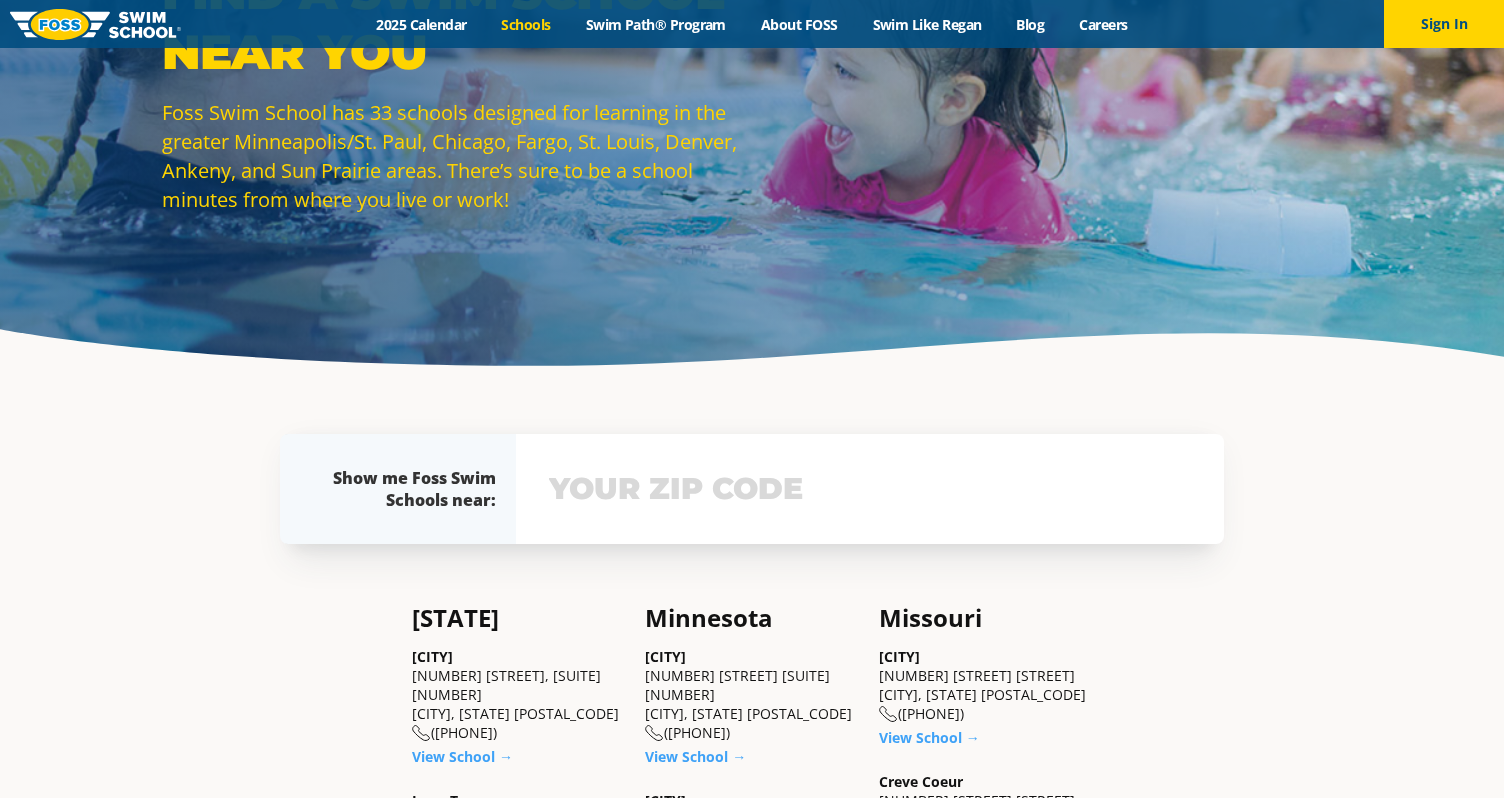 scroll, scrollTop: 0, scrollLeft: 0, axis: both 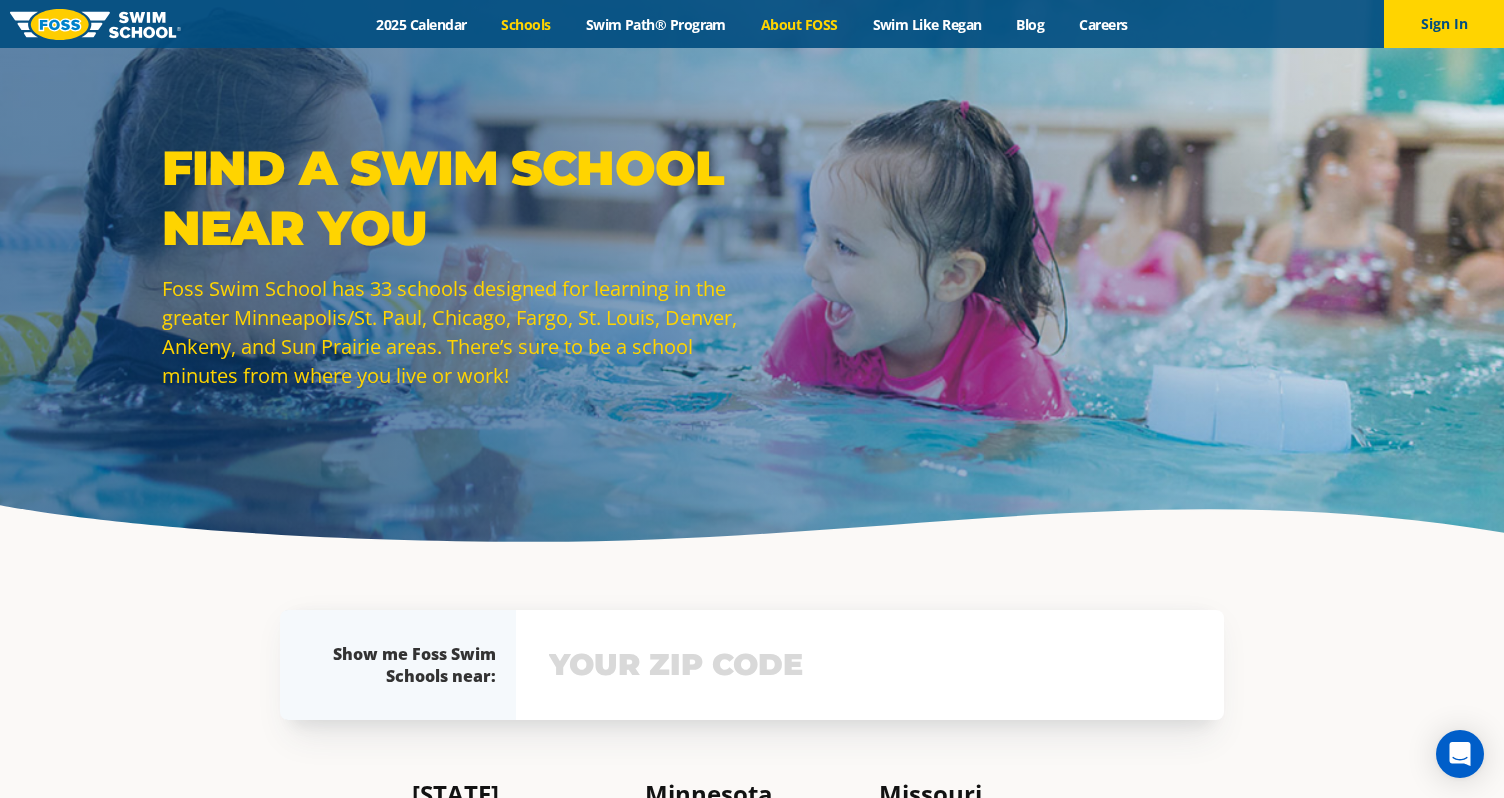 click on "About FOSS" at bounding box center (799, 24) 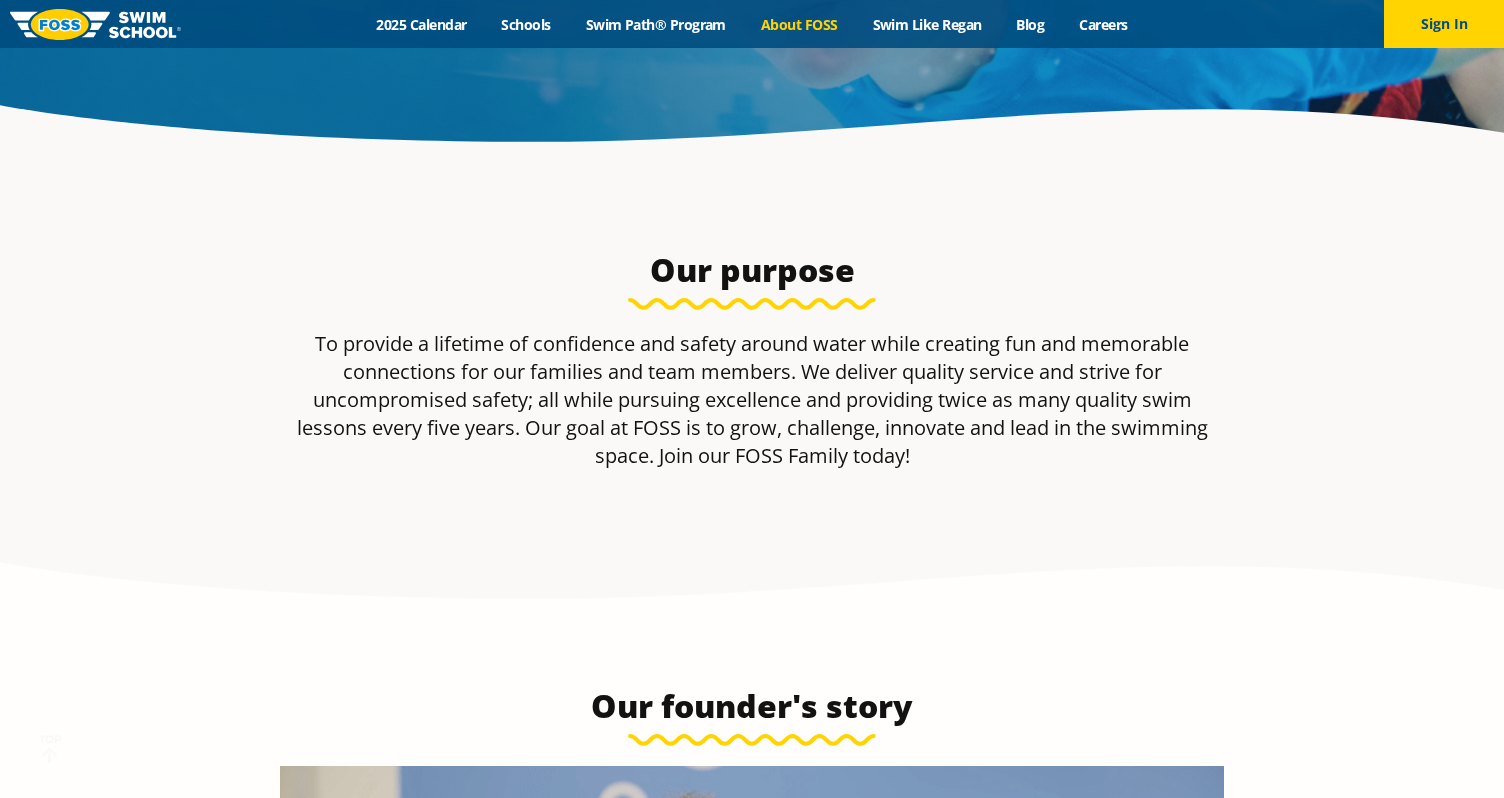 scroll, scrollTop: 0, scrollLeft: 0, axis: both 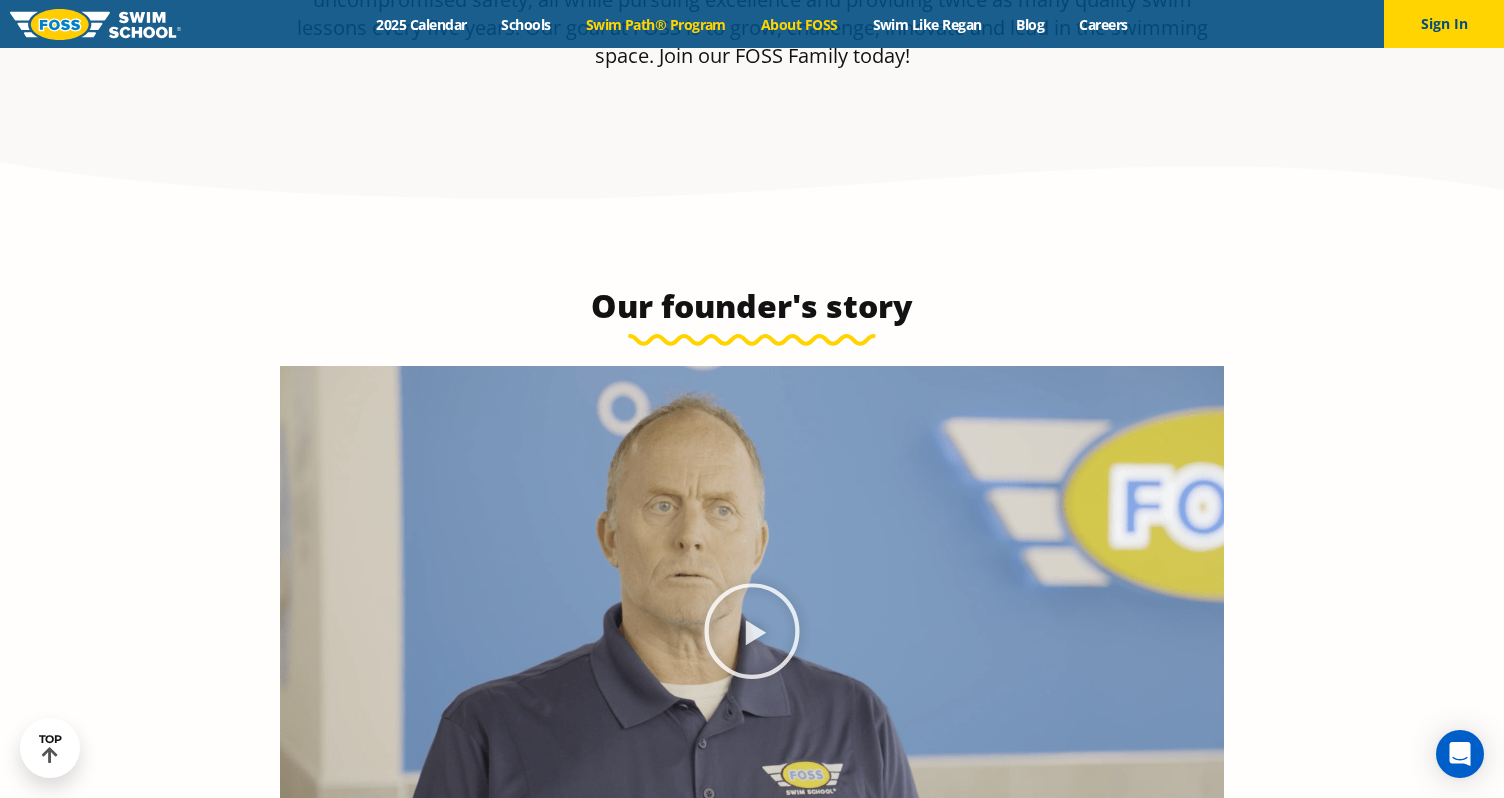 click on "Swim Path® Program" at bounding box center [655, 24] 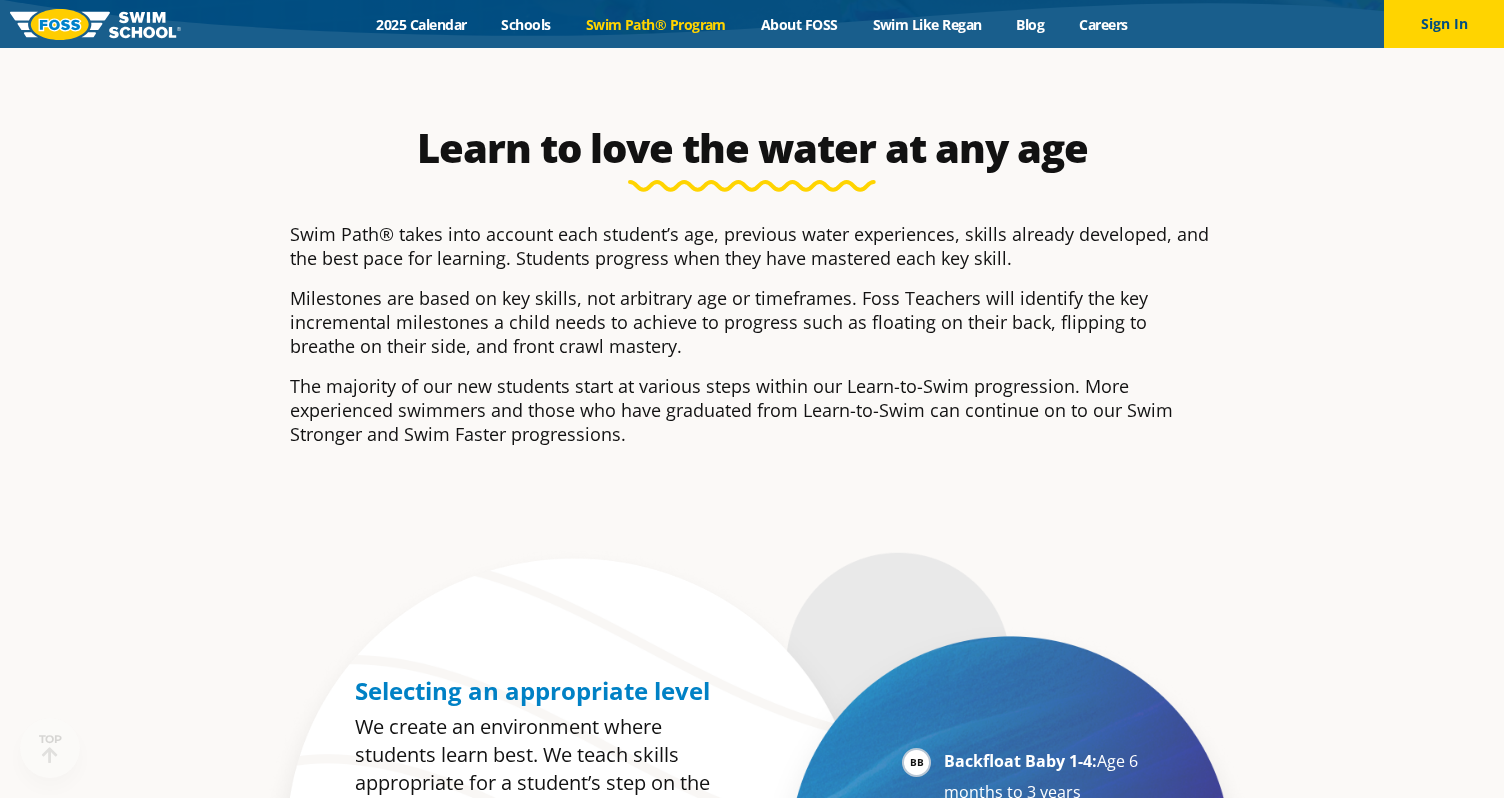 scroll, scrollTop: 0, scrollLeft: 0, axis: both 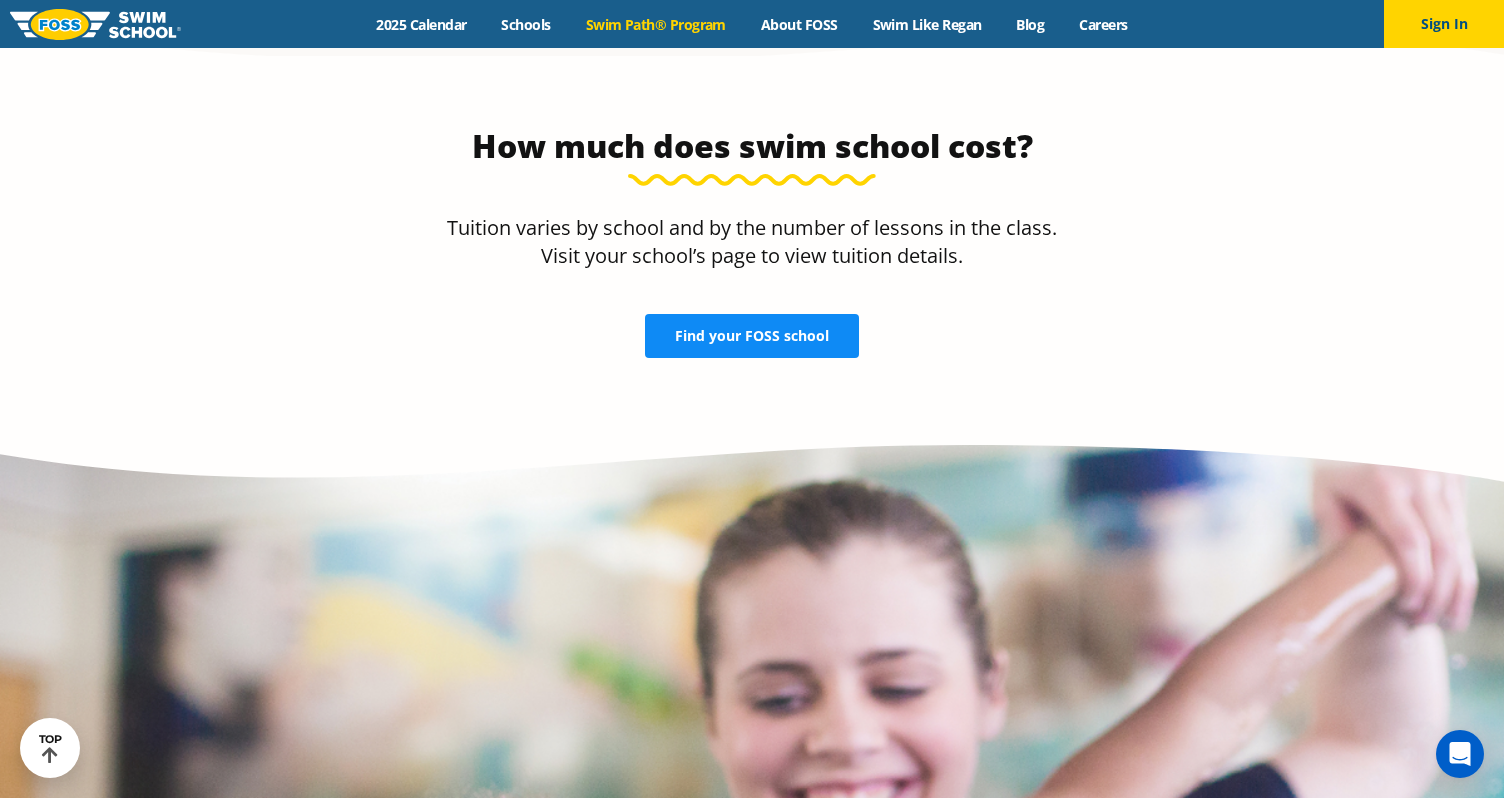 click on "Find your FOSS school" at bounding box center (752, 336) 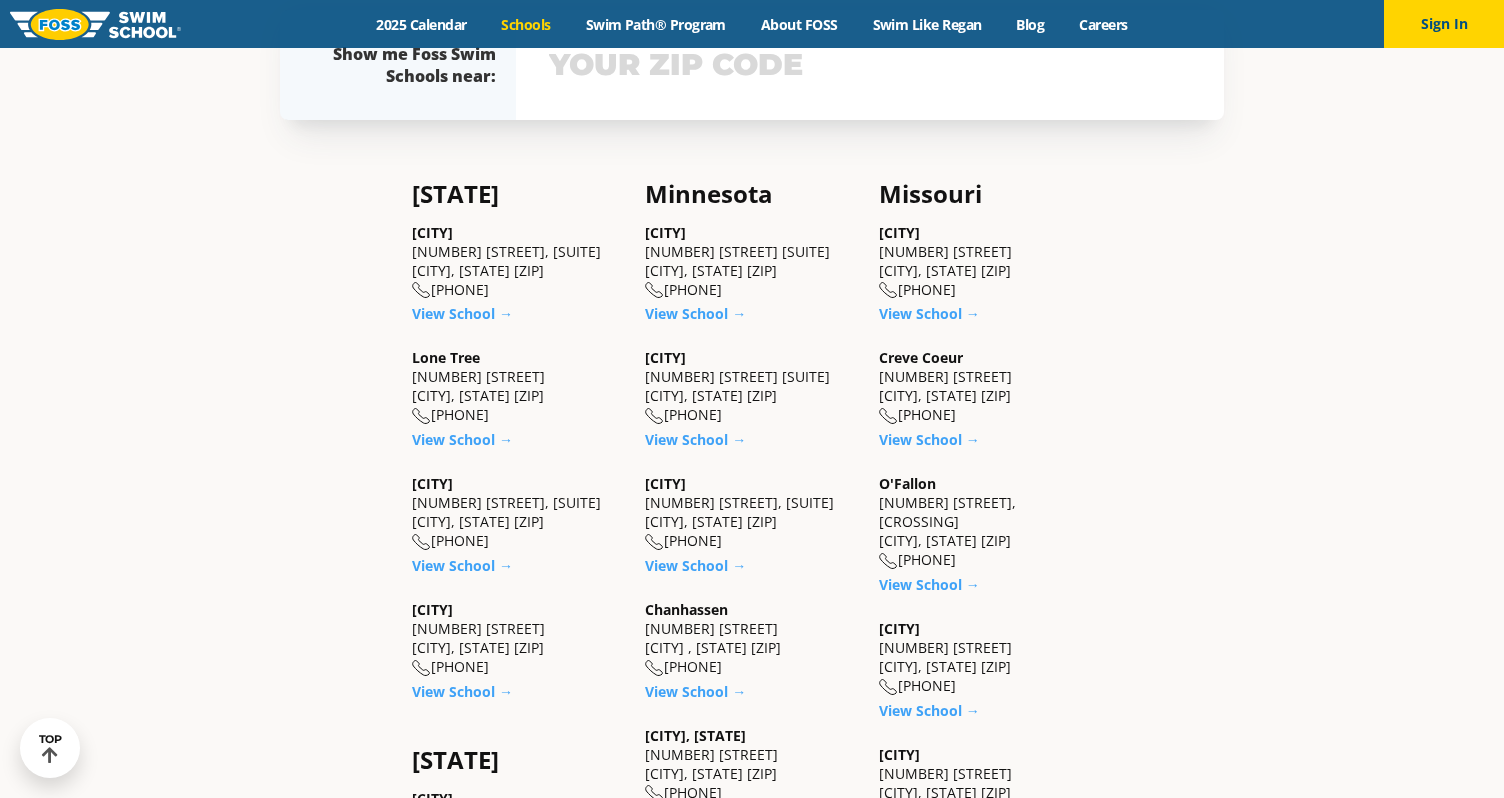 scroll, scrollTop: 0, scrollLeft: 0, axis: both 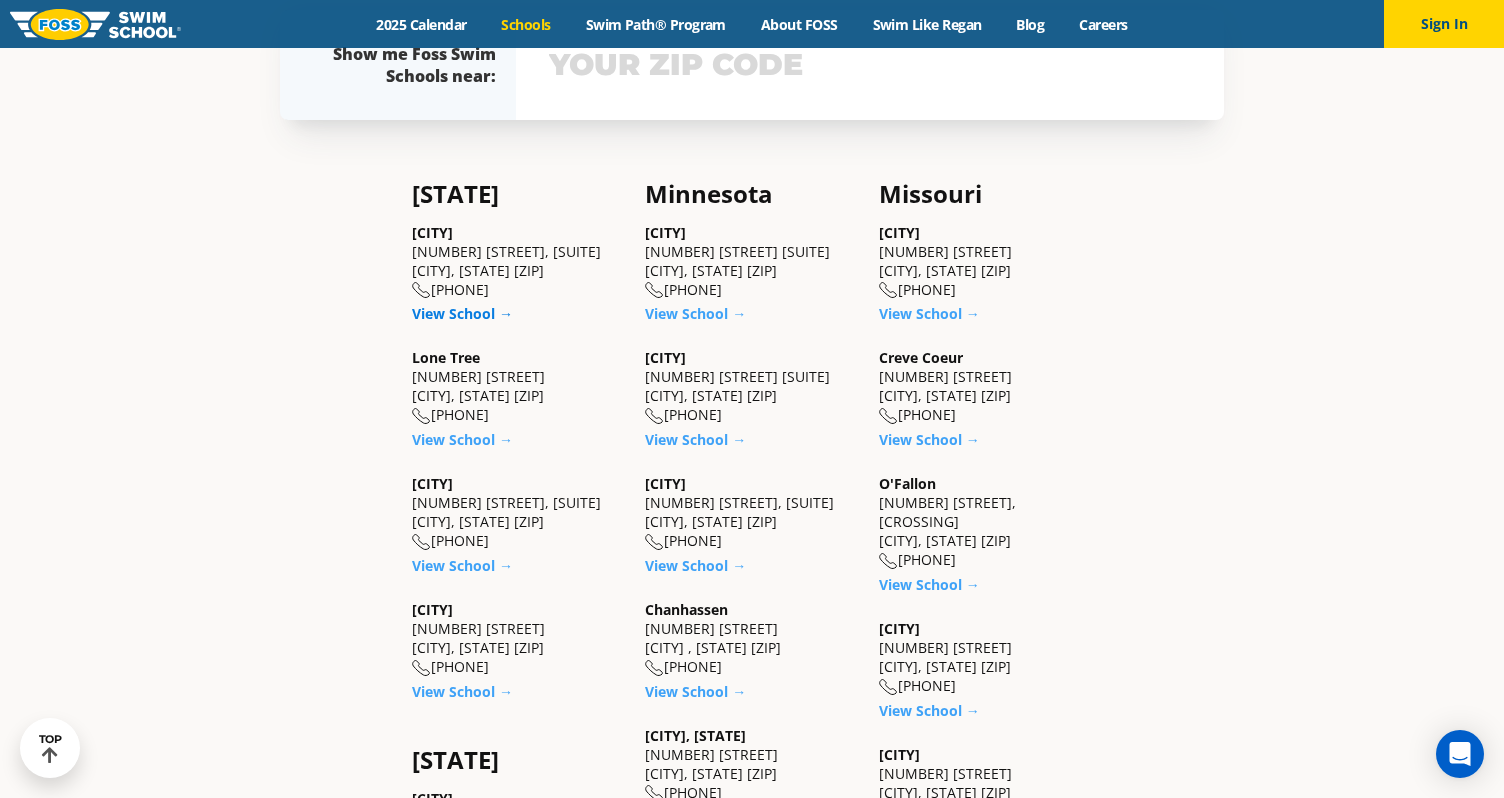 click on "View School →" at bounding box center (462, 313) 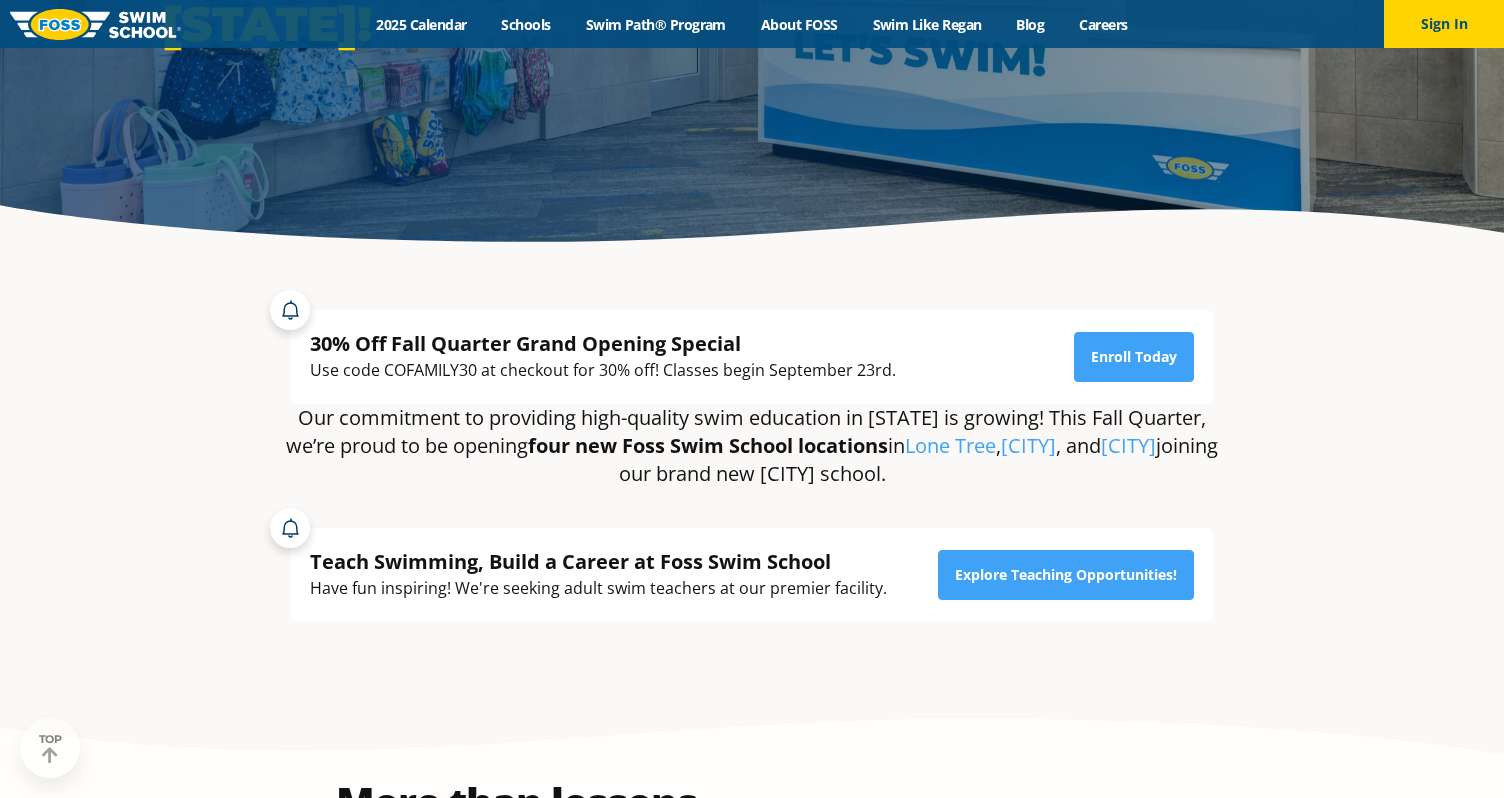 scroll, scrollTop: 0, scrollLeft: 0, axis: both 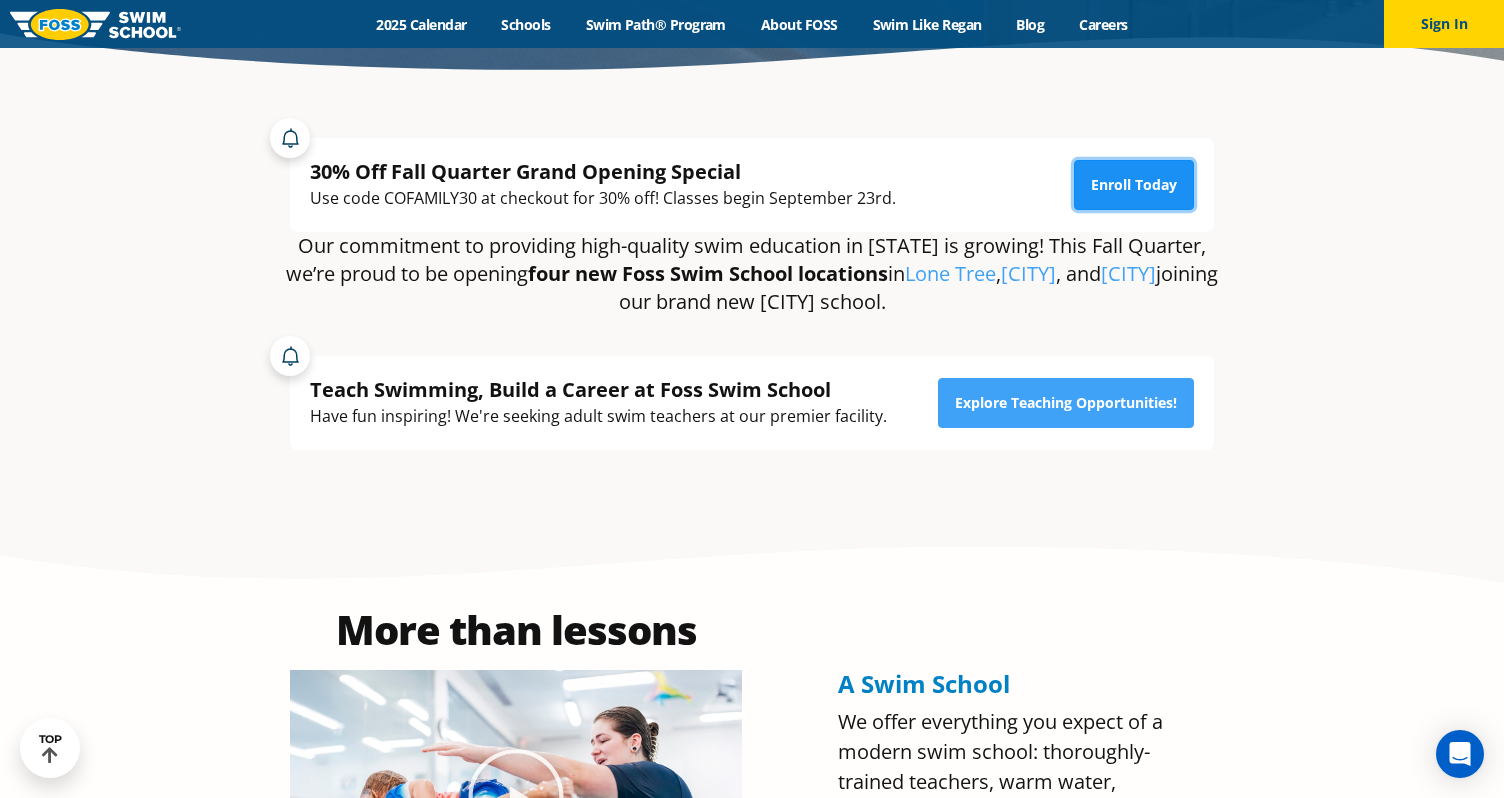 click on "Enroll Today" at bounding box center (1134, 185) 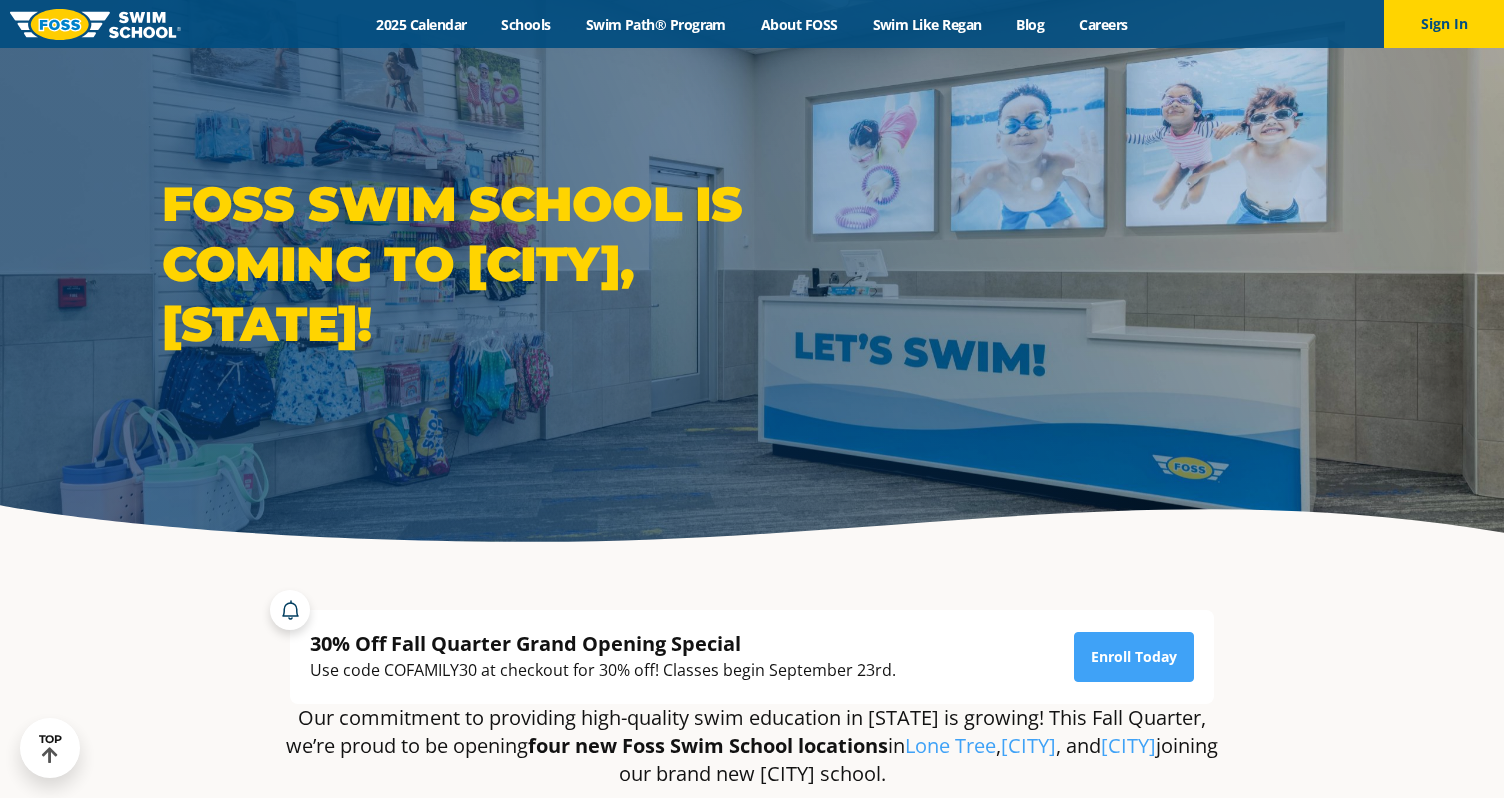 scroll, scrollTop: 1272, scrollLeft: 0, axis: vertical 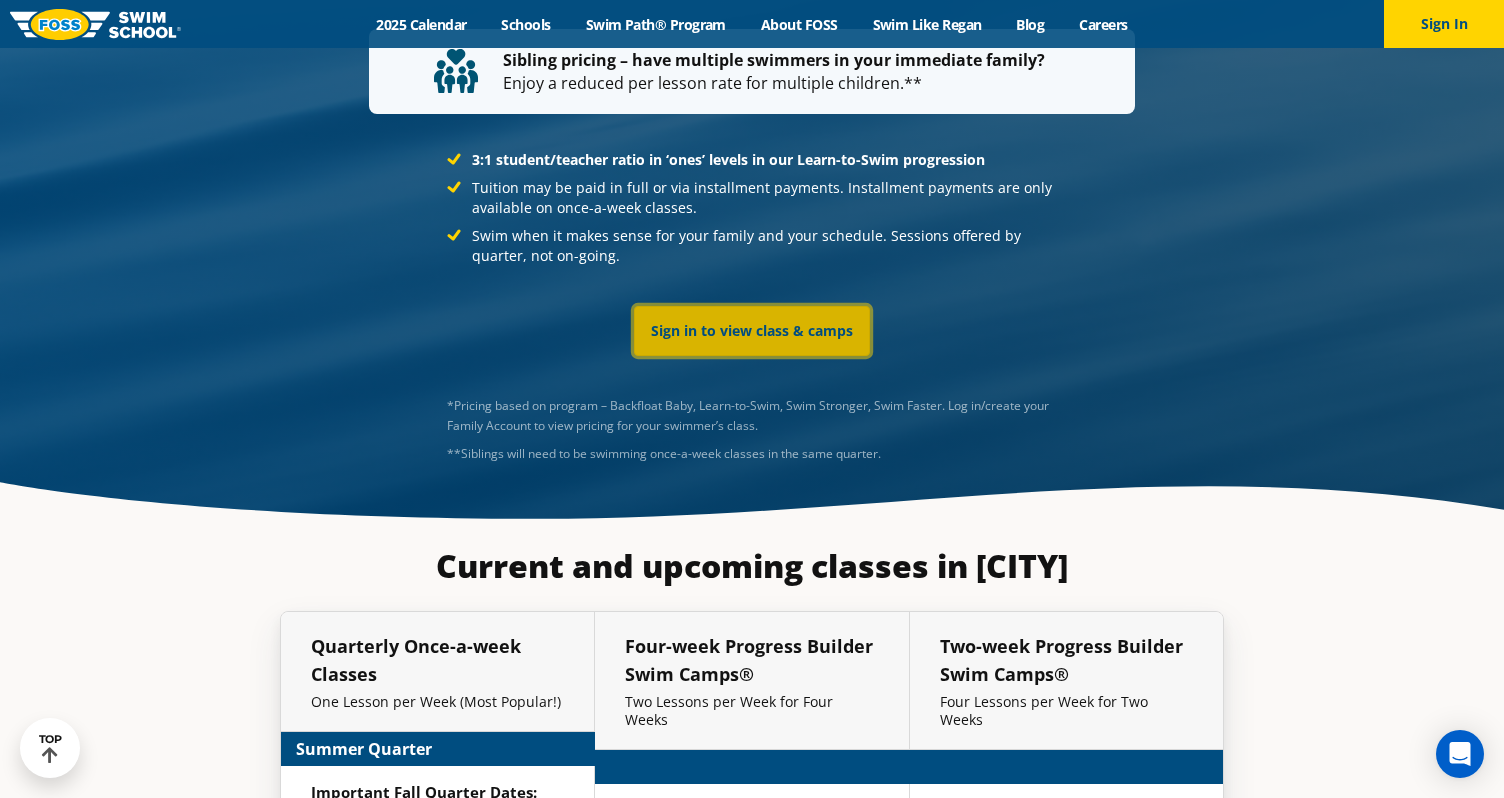 click on "Sign in to view class & camps" at bounding box center (752, 331) 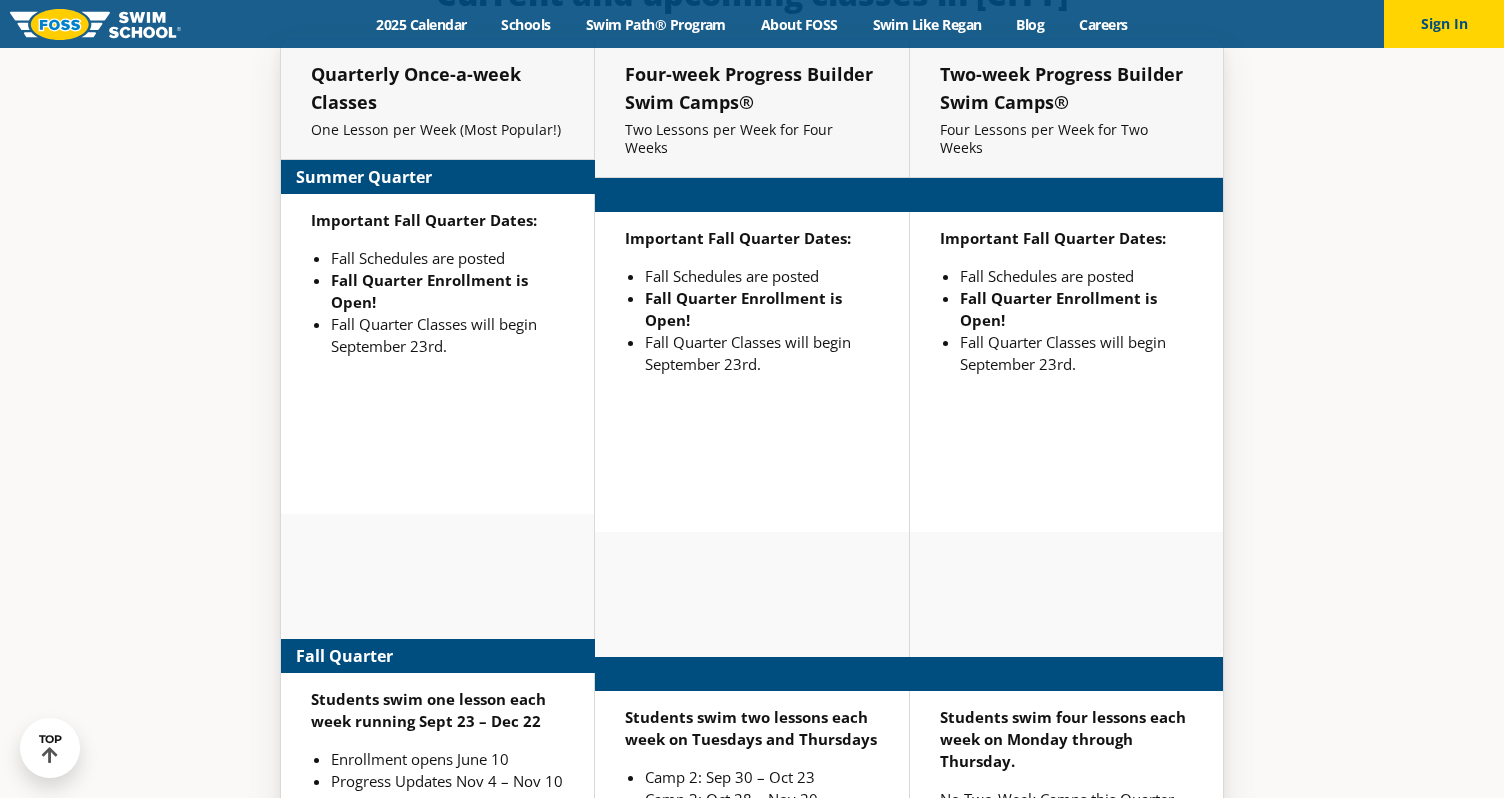 scroll, scrollTop: 4344, scrollLeft: 0, axis: vertical 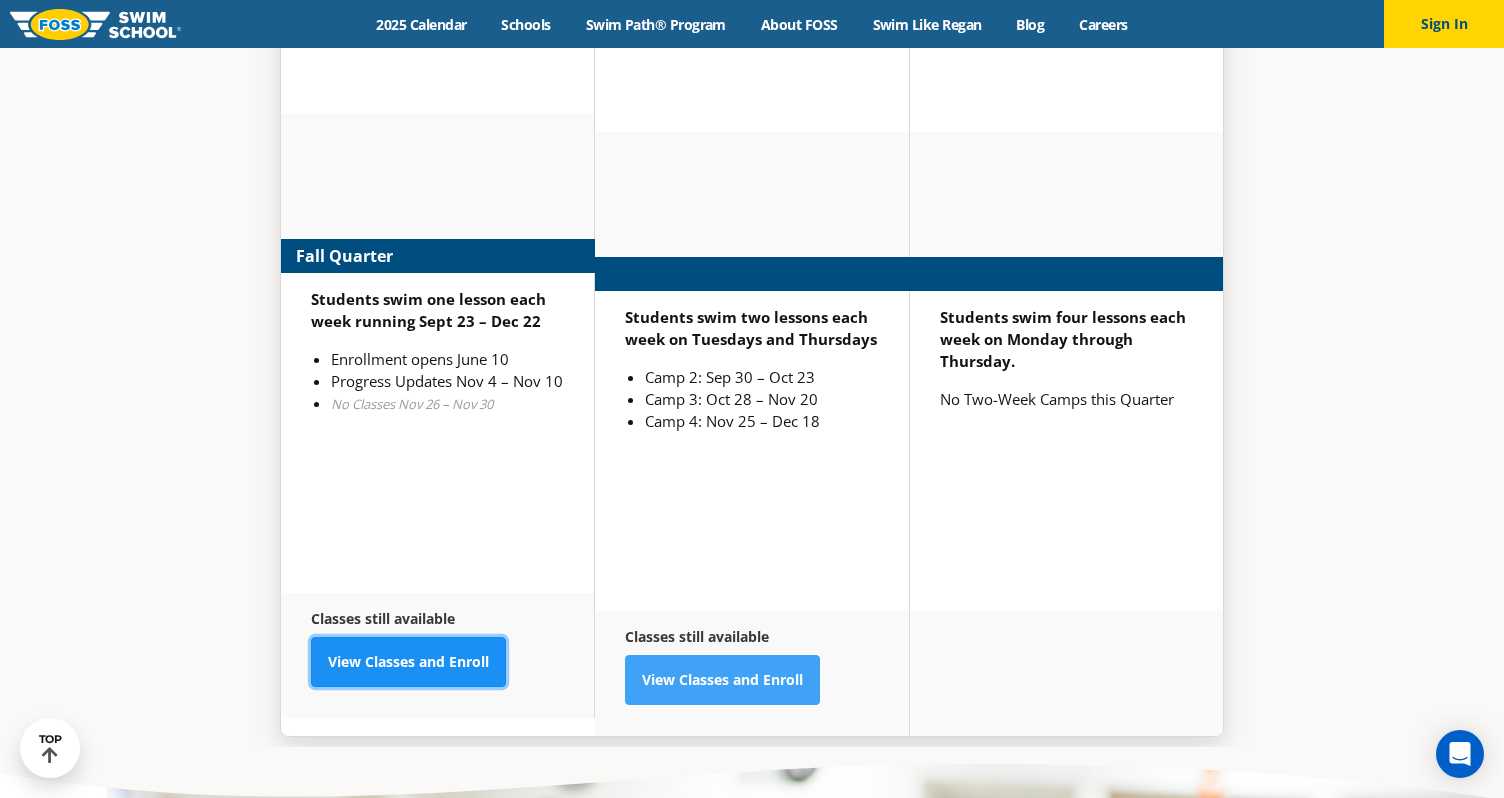 click on "View Classes and Enroll" at bounding box center (408, 662) 